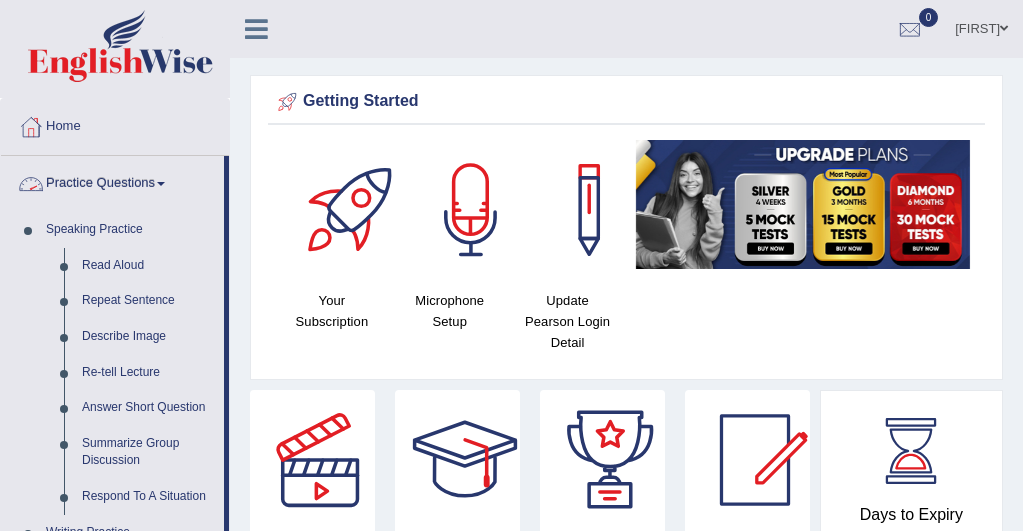 scroll, scrollTop: 0, scrollLeft: 0, axis: both 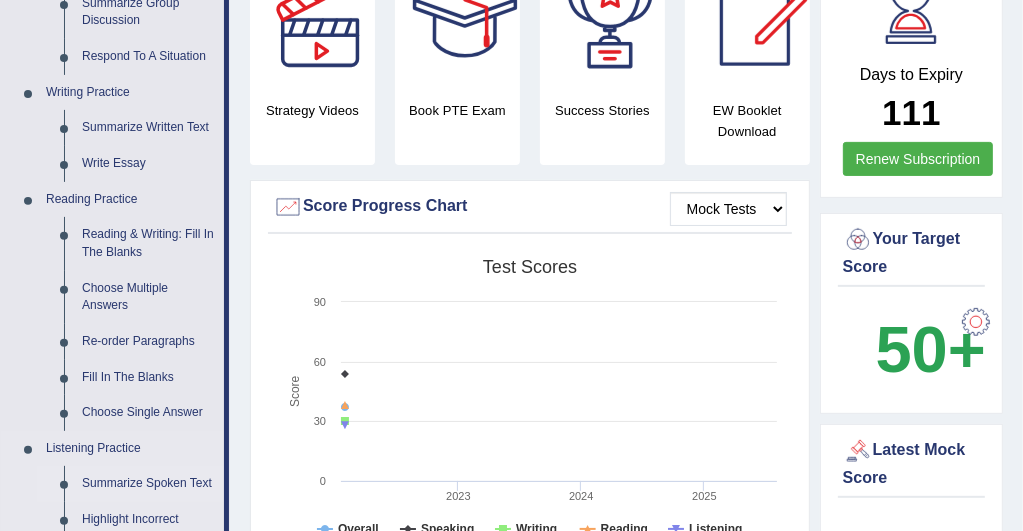 click on "Summarize Spoken Text" at bounding box center [148, 484] 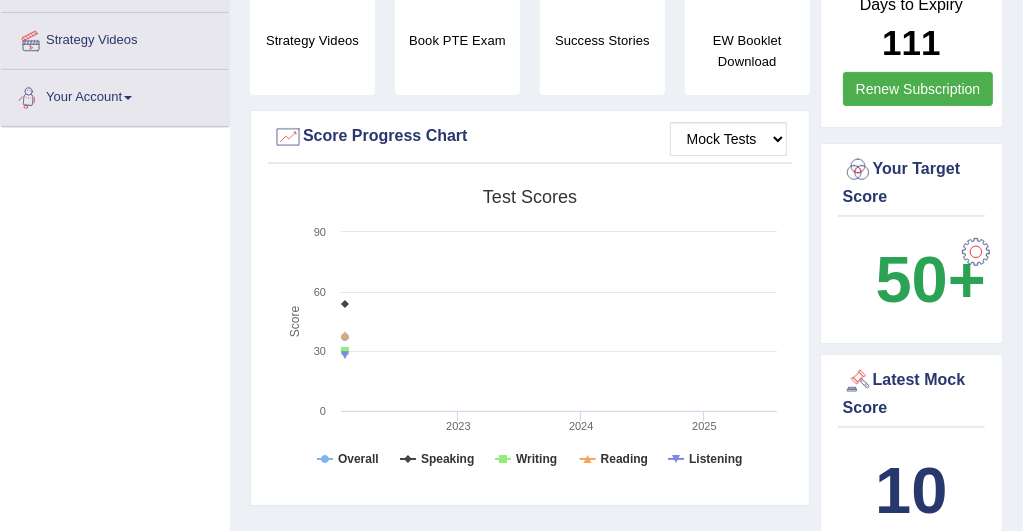 scroll, scrollTop: 575, scrollLeft: 0, axis: vertical 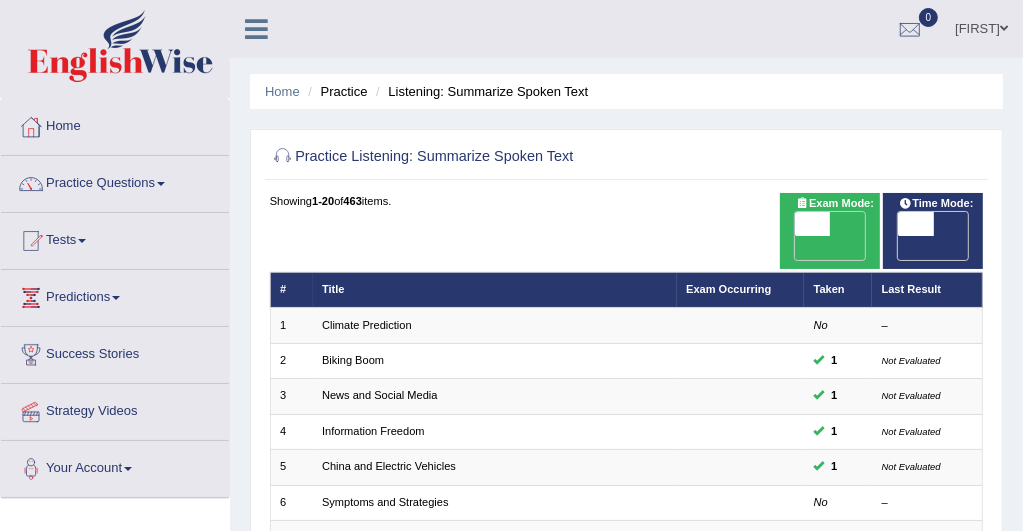 click on "Strategy Videos" at bounding box center [115, 409] 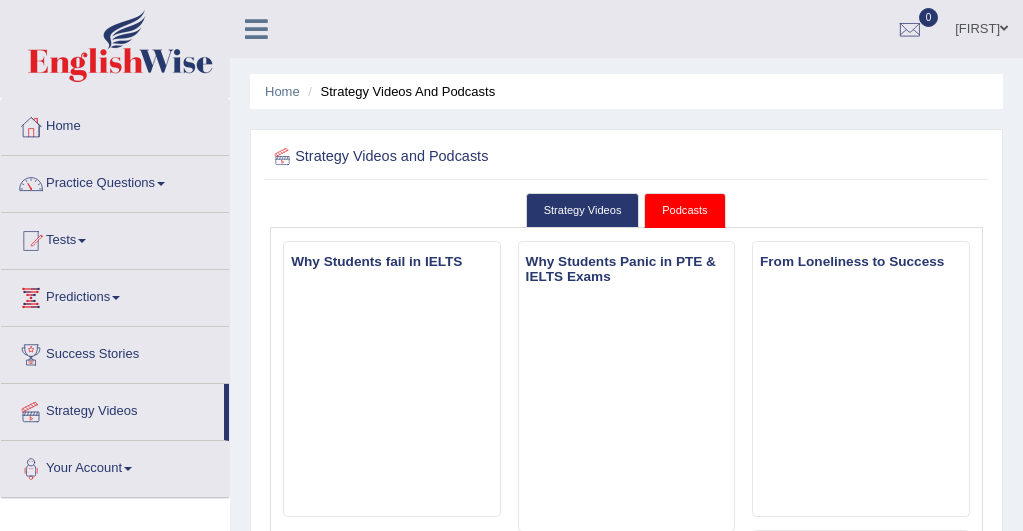 scroll, scrollTop: 0, scrollLeft: 0, axis: both 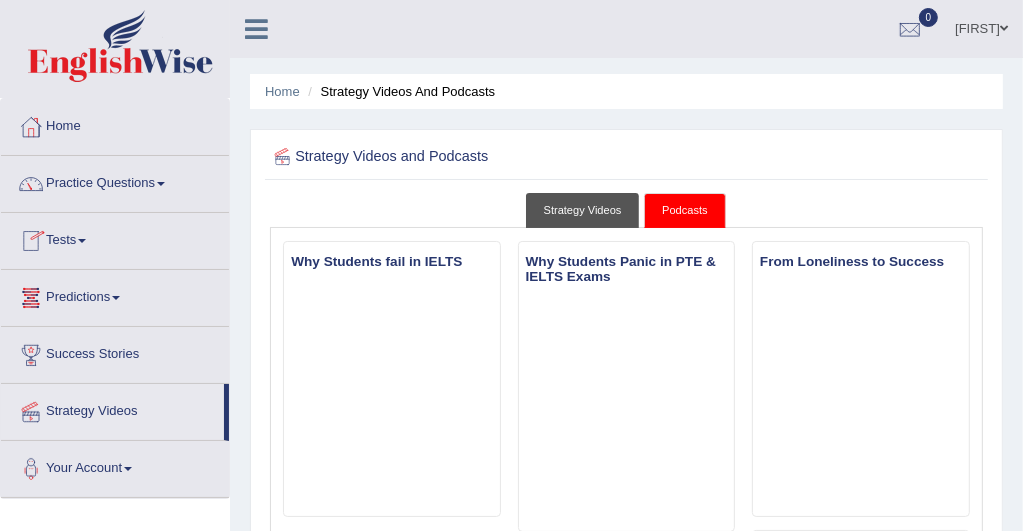 click on "Strategy Videos" at bounding box center (583, 210) 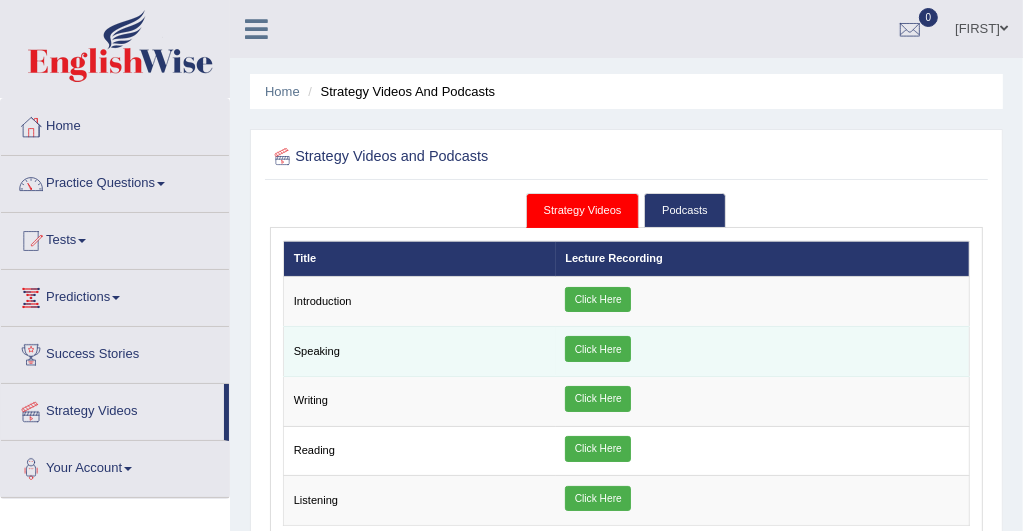 click on "Click Here" at bounding box center [598, 349] 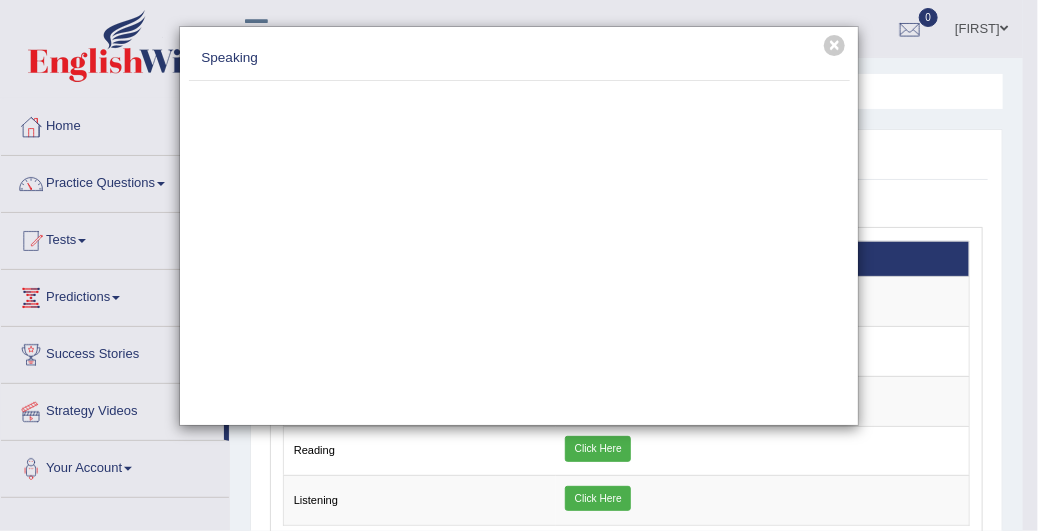 drag, startPoint x: 624, startPoint y: 346, endPoint x: 838, endPoint y: 156, distance: 286.17477 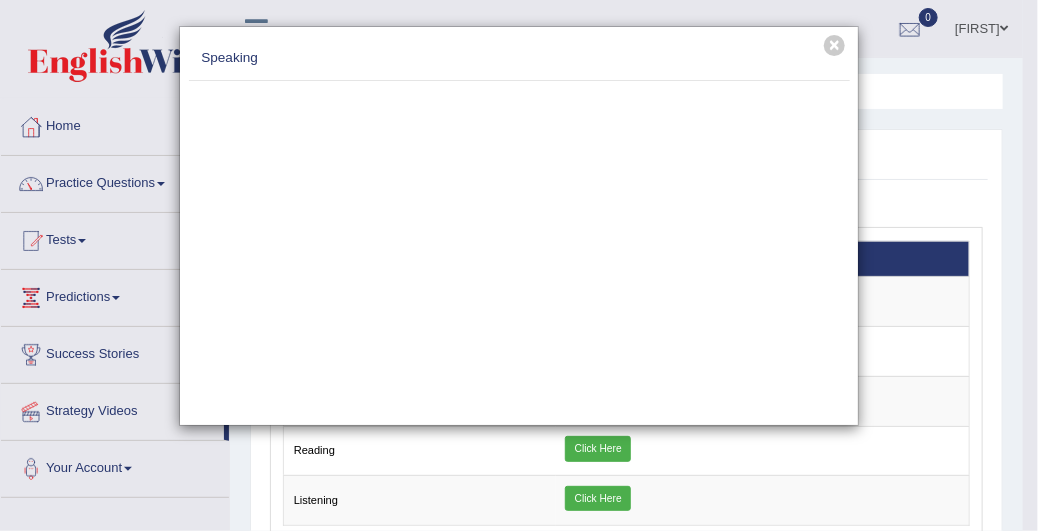 click at bounding box center (519, 249) 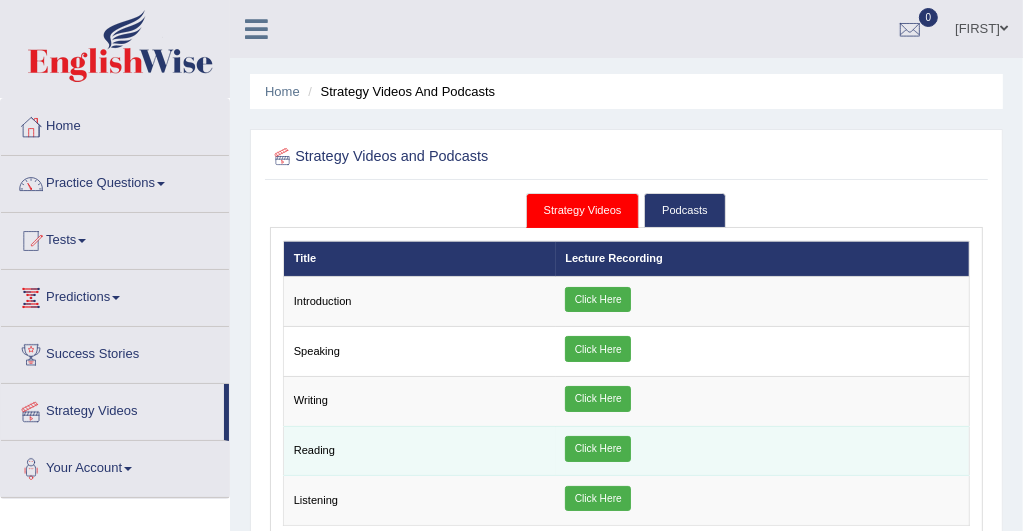 click on "Click Here" at bounding box center (598, 449) 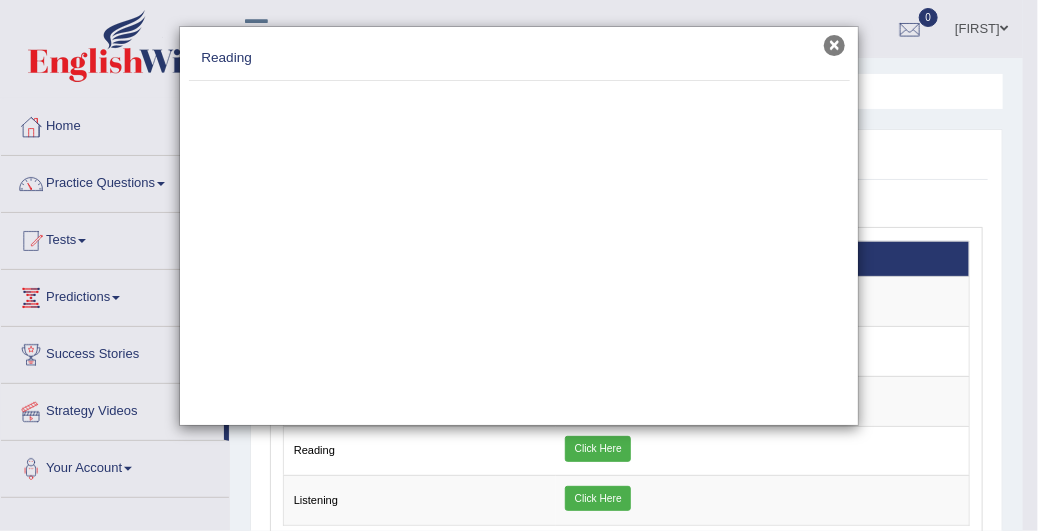 click on "×" at bounding box center [834, 45] 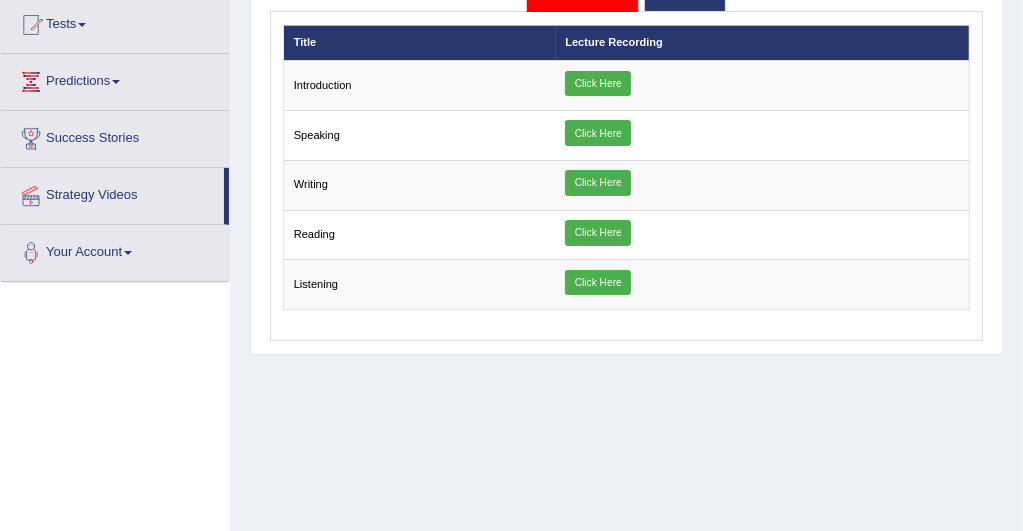 scroll, scrollTop: 240, scrollLeft: 0, axis: vertical 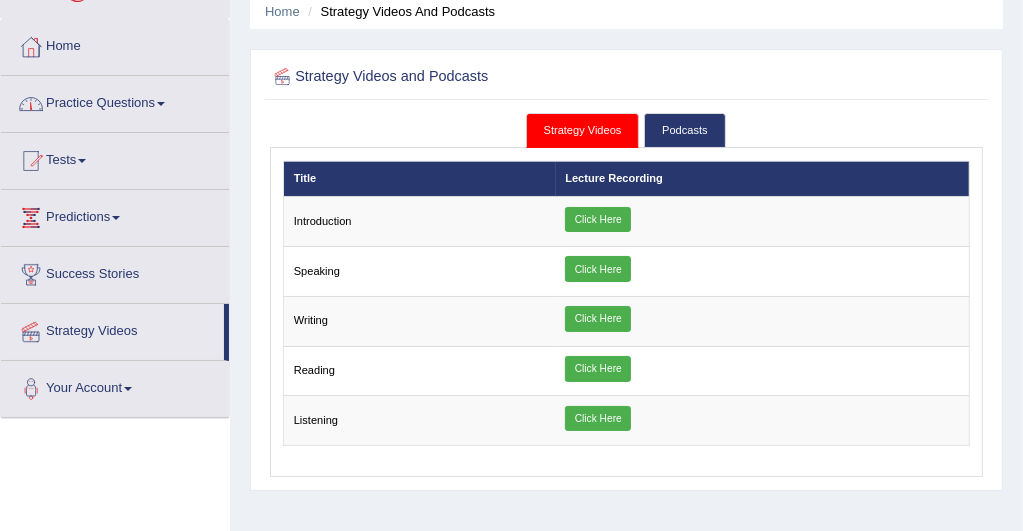 click on "Practice Questions" at bounding box center (115, 101) 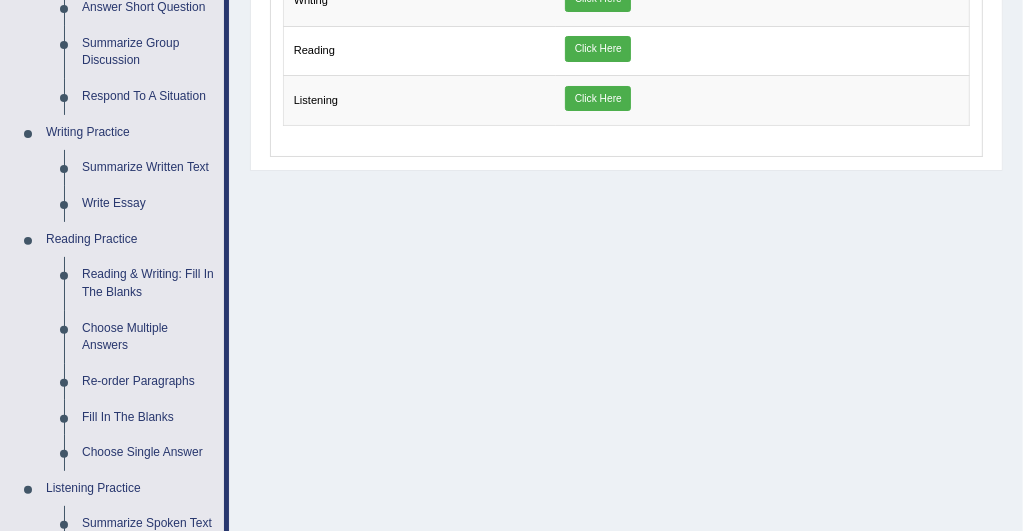 scroll, scrollTop: 440, scrollLeft: 0, axis: vertical 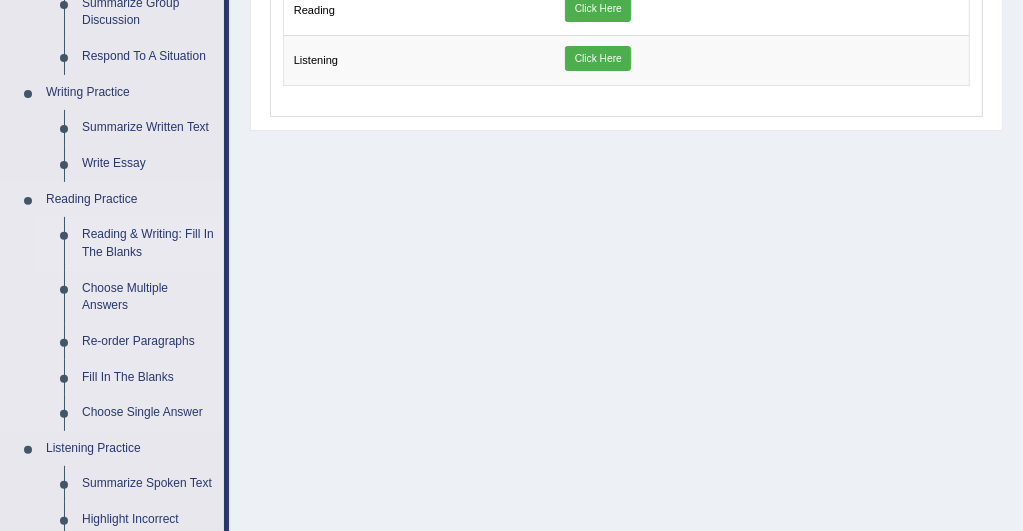 click on "Reading & Writing: Fill In The Blanks" at bounding box center (148, 243) 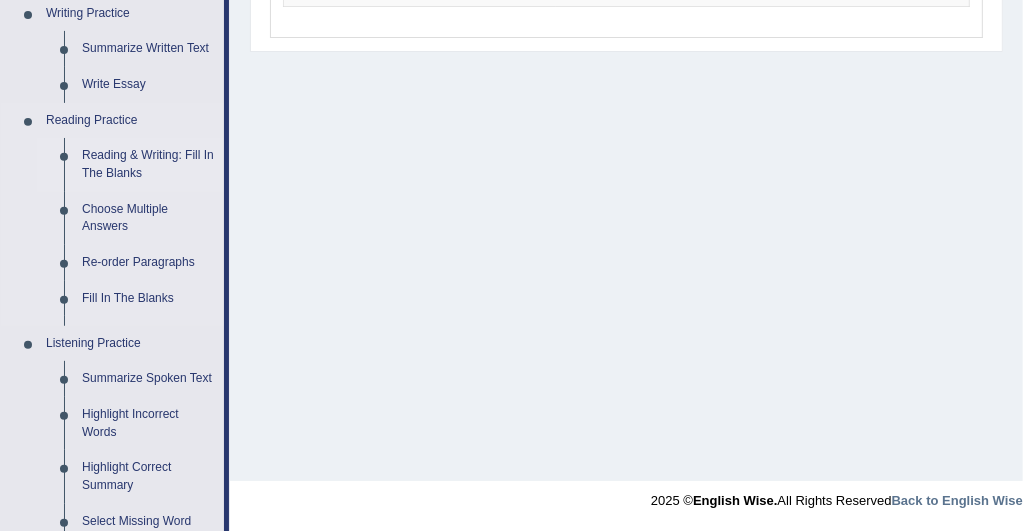 scroll, scrollTop: 952, scrollLeft: 0, axis: vertical 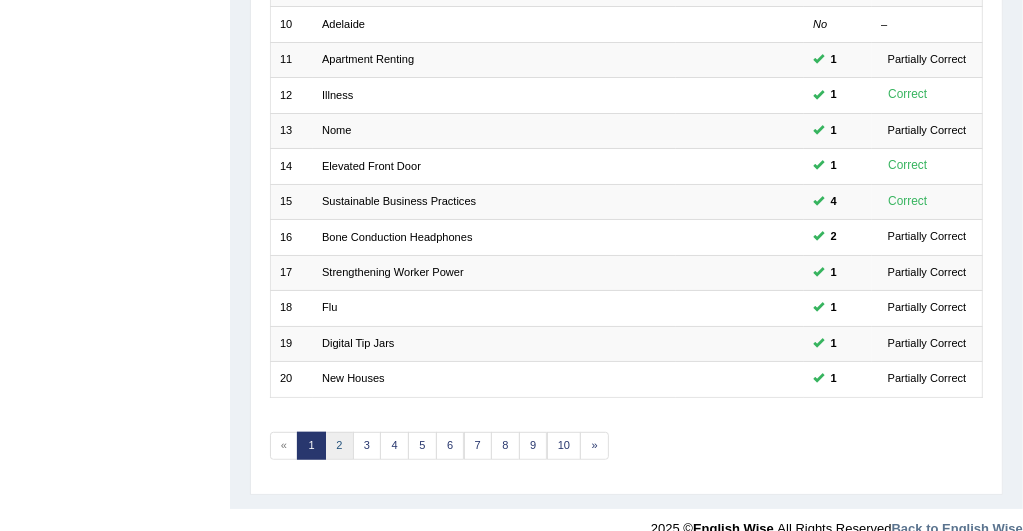 click on "2" at bounding box center (339, 446) 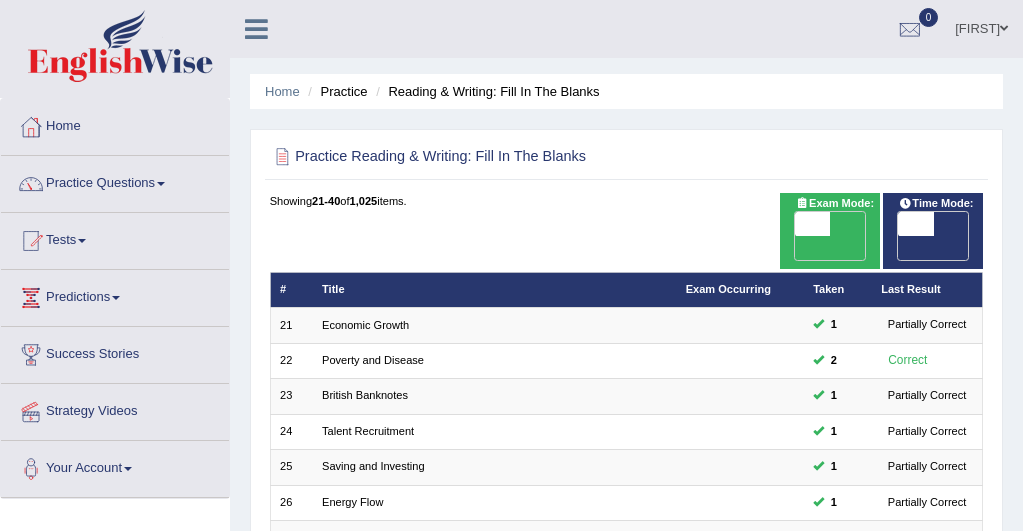 scroll, scrollTop: 0, scrollLeft: 0, axis: both 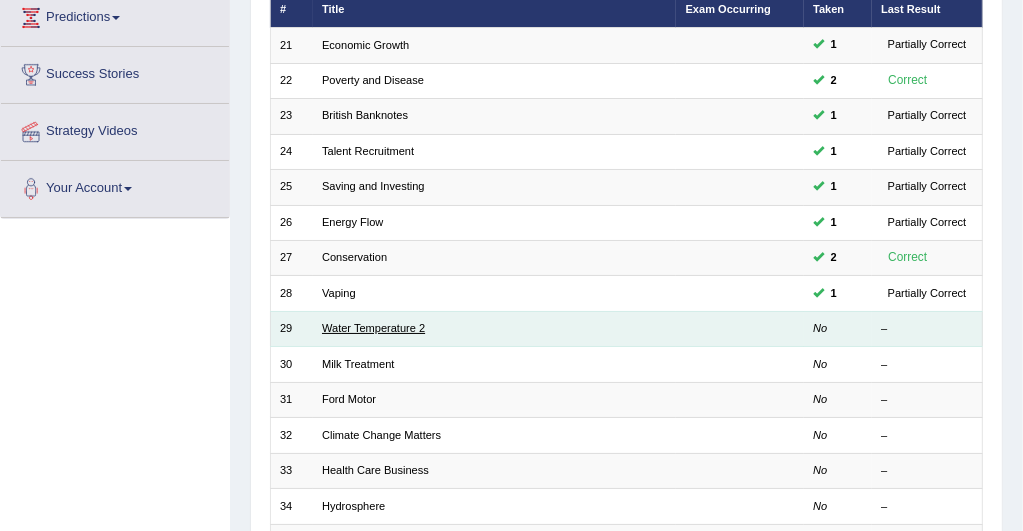 click on "Water Temperature 2" at bounding box center [373, 328] 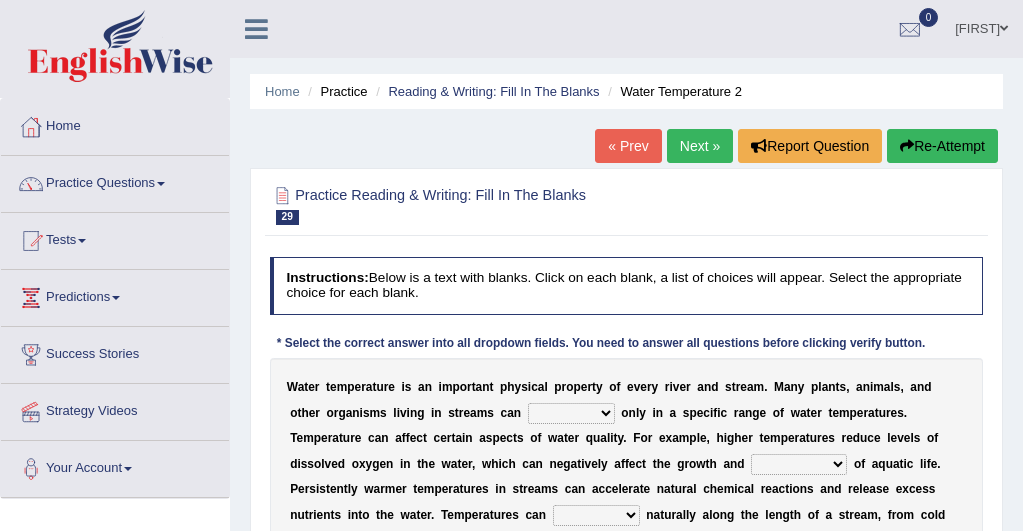 scroll, scrollTop: 0, scrollLeft: 0, axis: both 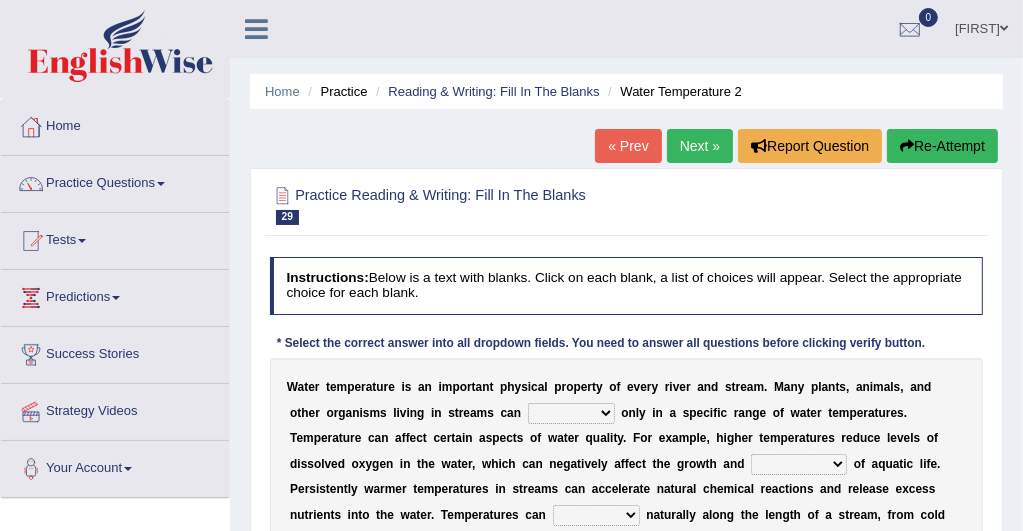 click on "wither perish flourish deteriorate" at bounding box center [571, 413] 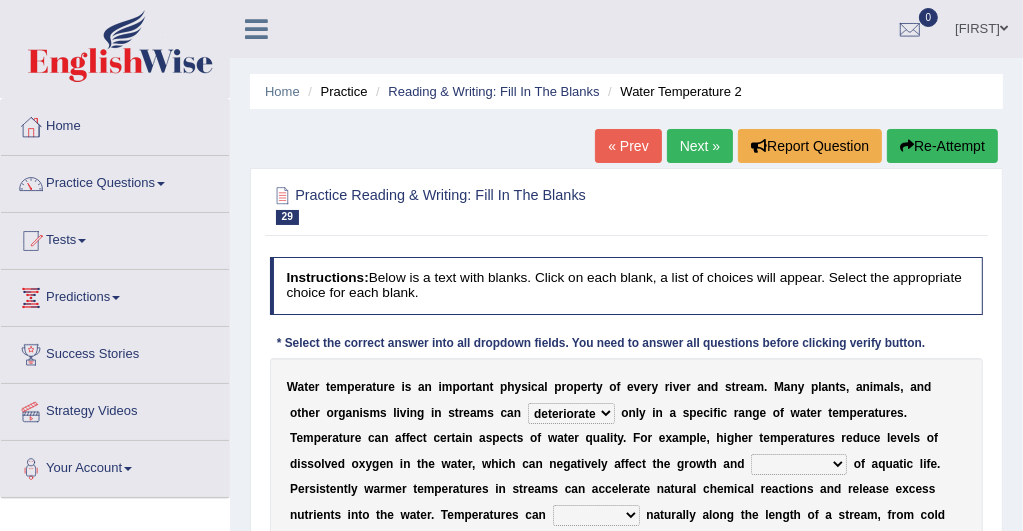 click on "wither perish flourish deteriorate" at bounding box center [571, 413] 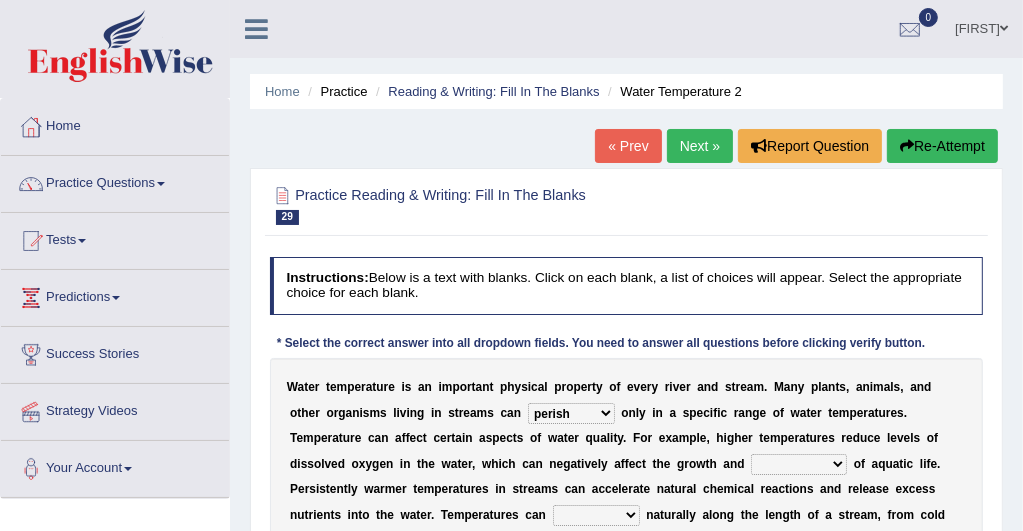 select on "wither" 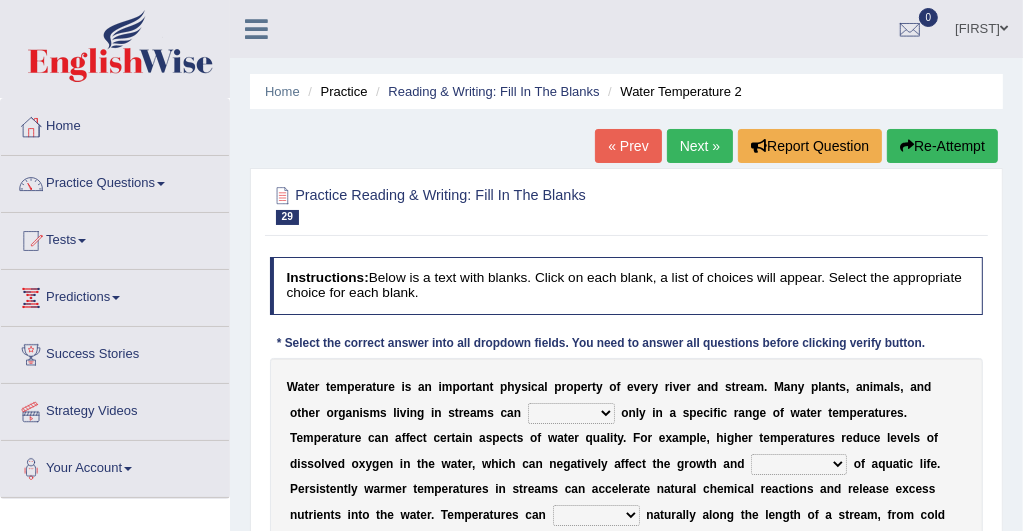 click on "wither perish flourish deteriorate" at bounding box center (571, 413) 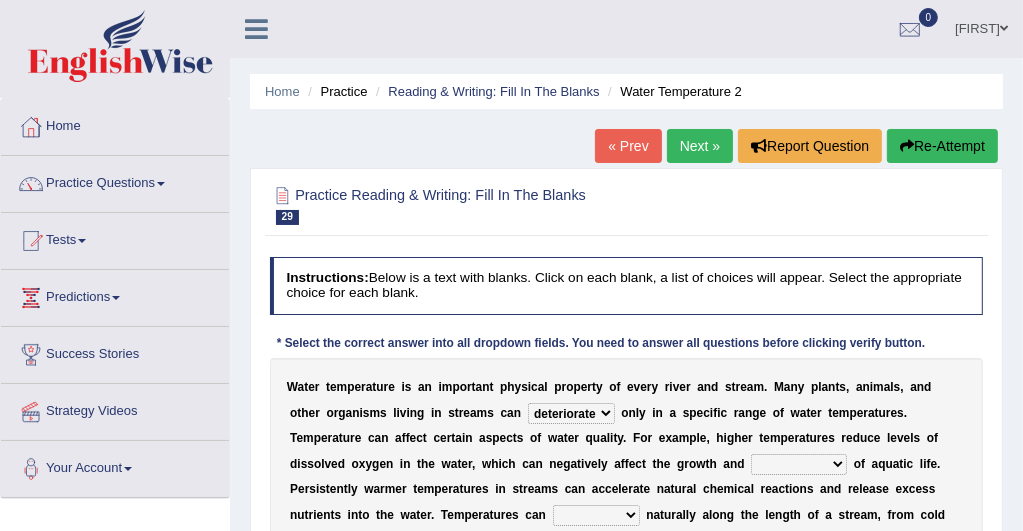 click on "wither perish flourish deteriorate" at bounding box center [571, 413] 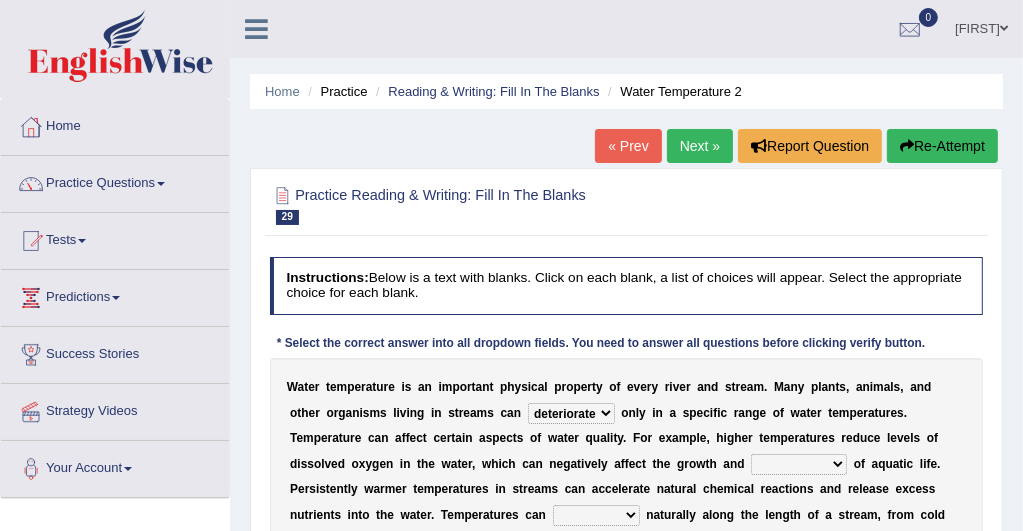 click on "productivity corrosion appreciation degradation" at bounding box center [799, 464] 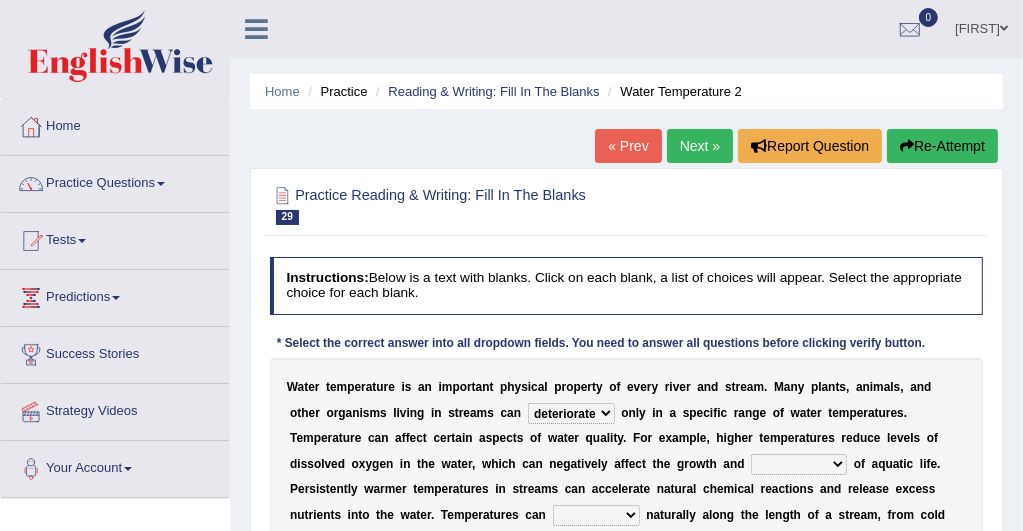 select on "productivity" 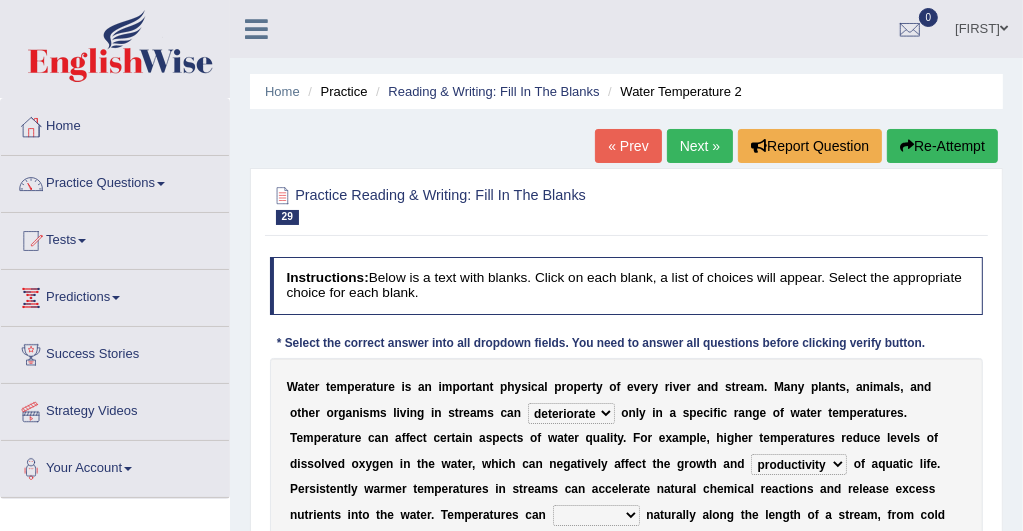 click on "productivity corrosion appreciation degradation" at bounding box center [799, 464] 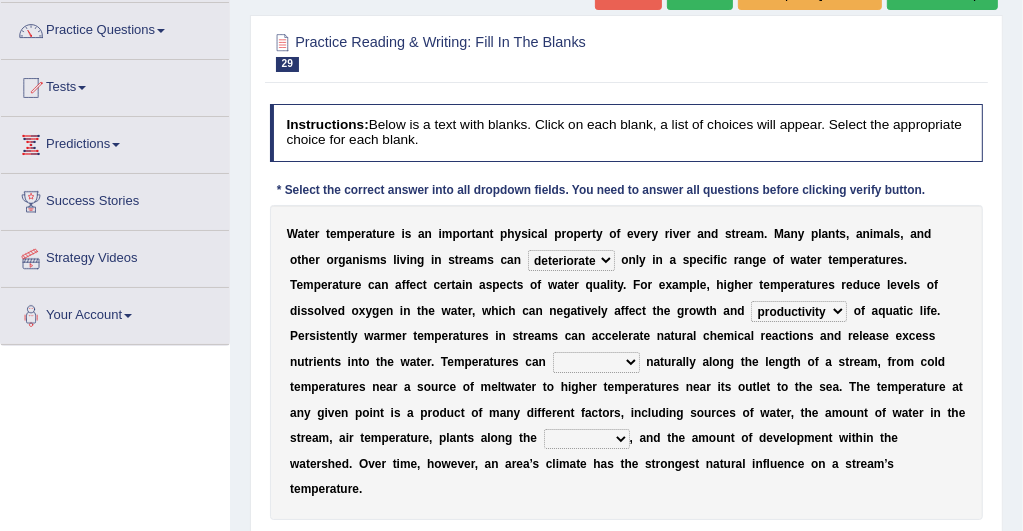 scroll, scrollTop: 200, scrollLeft: 0, axis: vertical 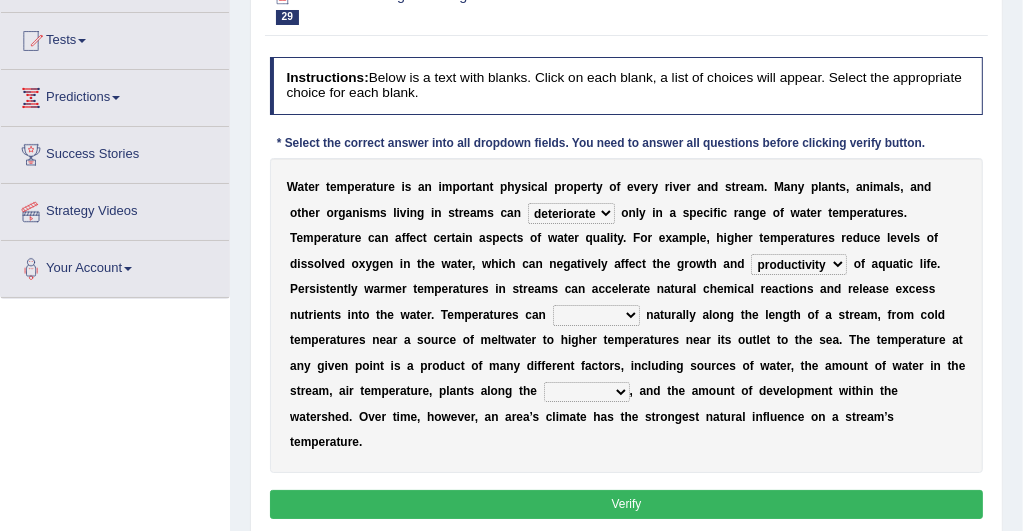 click on "decline vary remain deteriorate" at bounding box center [596, 315] 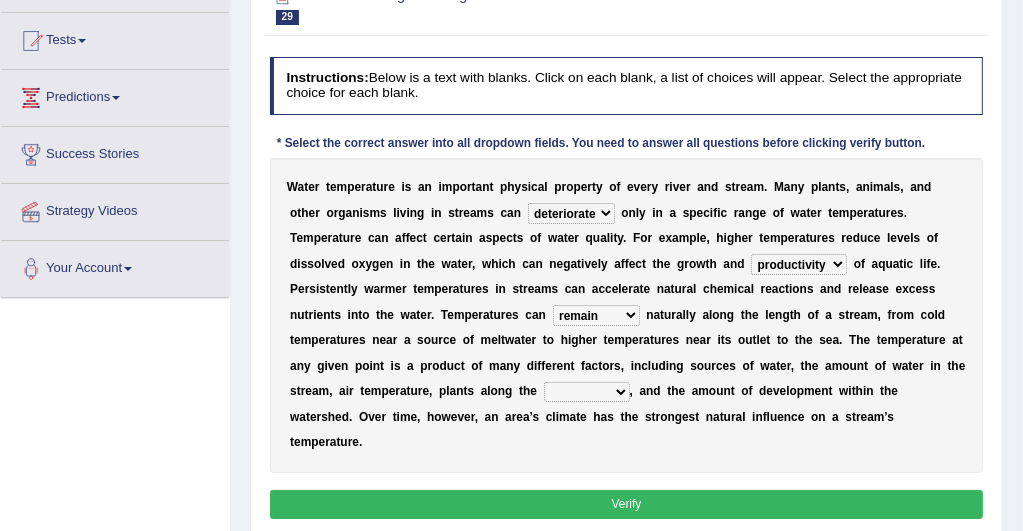 click on "decline vary remain deteriorate" at bounding box center (596, 315) 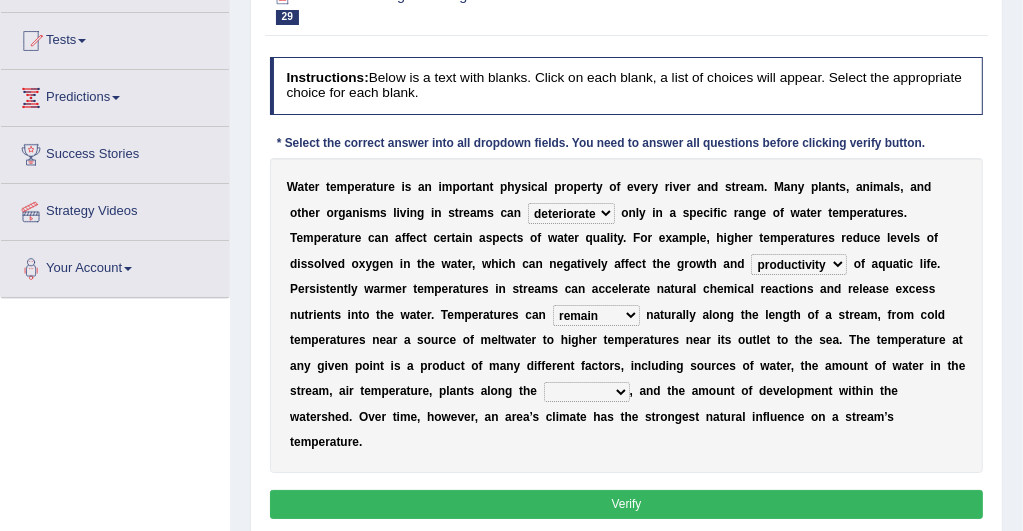 click on "mountains road forest bank" at bounding box center (587, 392) 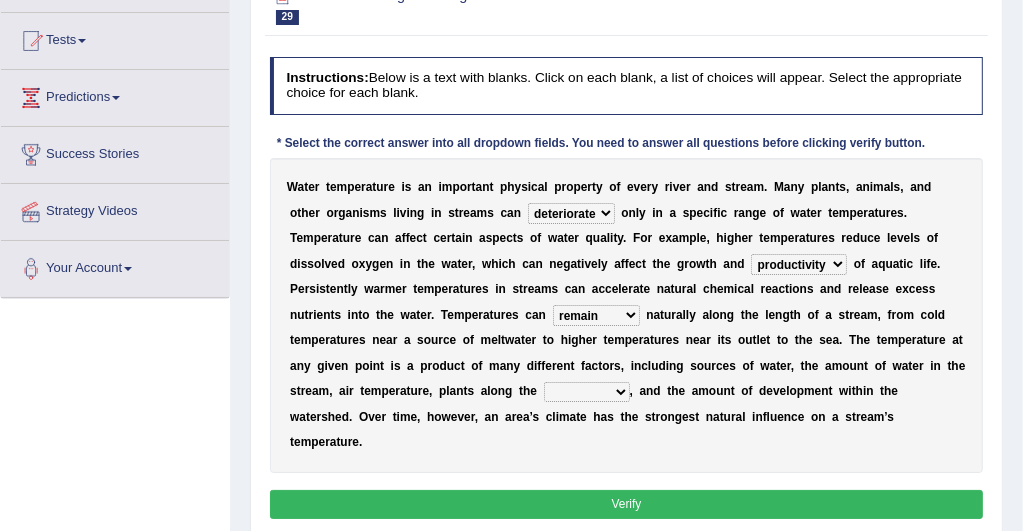 click on "Practice Reading & Writing: Fill In The Blanks
29
Water Temperature 2
Instructions:  Below is a text with blanks. Click on each blank, a list of choices will appear. Select the appropriate choice for each blank.
* Select the correct answer into all dropdown fields. You need to answer all questions before clicking verify button. W a t e r    t e m p e r a t u r e    i s    a n    i m p o r t a n t    p h y s i c a l    p r o p e r t y    o f    e v e r y    r i v e r    a n d    s t r e a m .    M a n y    p l a n t s ,    a n i m a l s ,    a n d    o t h e r    o r g a n i s m s    l i v i n g    i n    s t r e a m s    c a n    wither perish flourish deteriorate    o n l y    i n    a    s p e c i f i c    r a n g e    o f    w a t e r    t e m p e r a t u r e s .    T e m p e r a t u r e    c a n    a f f e c t    c e r t a i n    a s p e c t s    o f    w a t e r    q u a l i t y ." at bounding box center [626, 255] 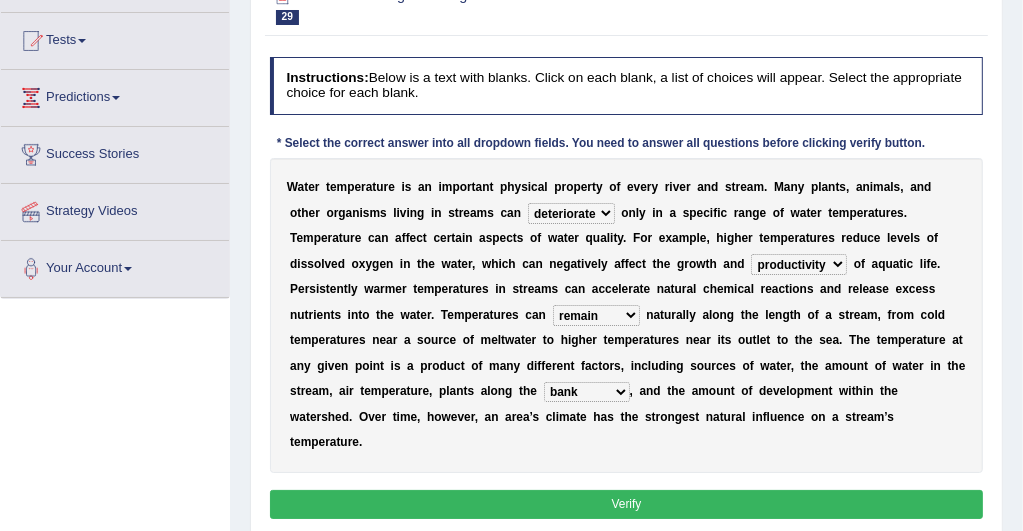 click on "mountains road forest bank" at bounding box center [587, 392] 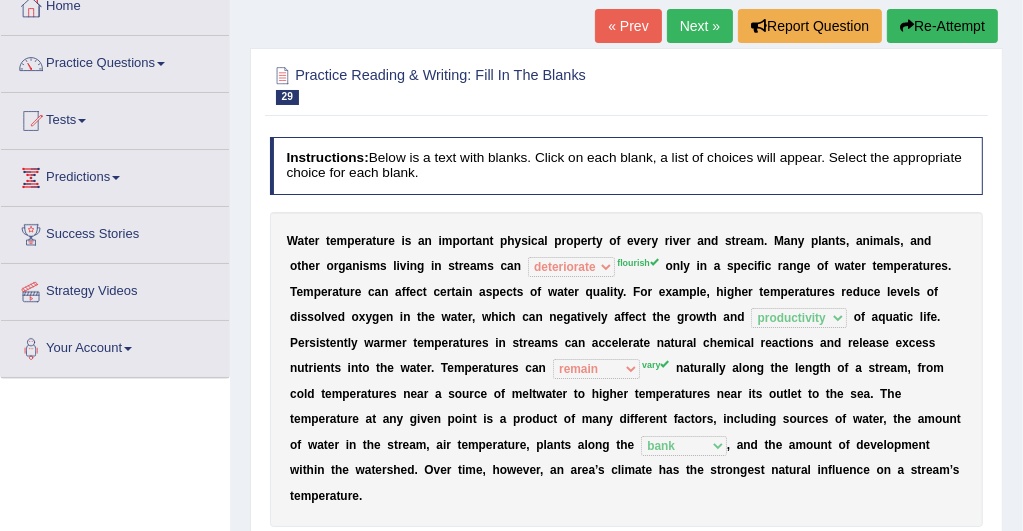 scroll, scrollTop: 80, scrollLeft: 0, axis: vertical 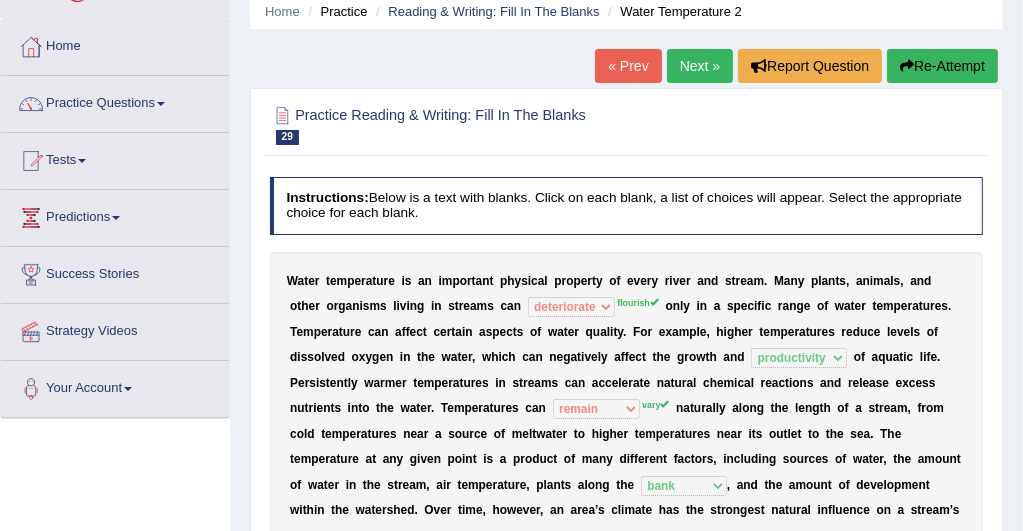click on "Next »" at bounding box center [700, 66] 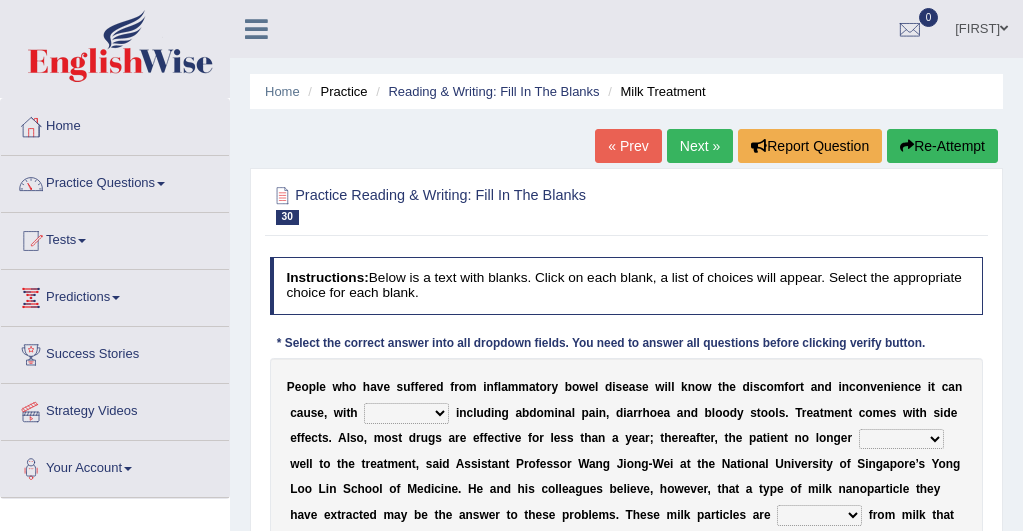 scroll, scrollTop: 0, scrollLeft: 0, axis: both 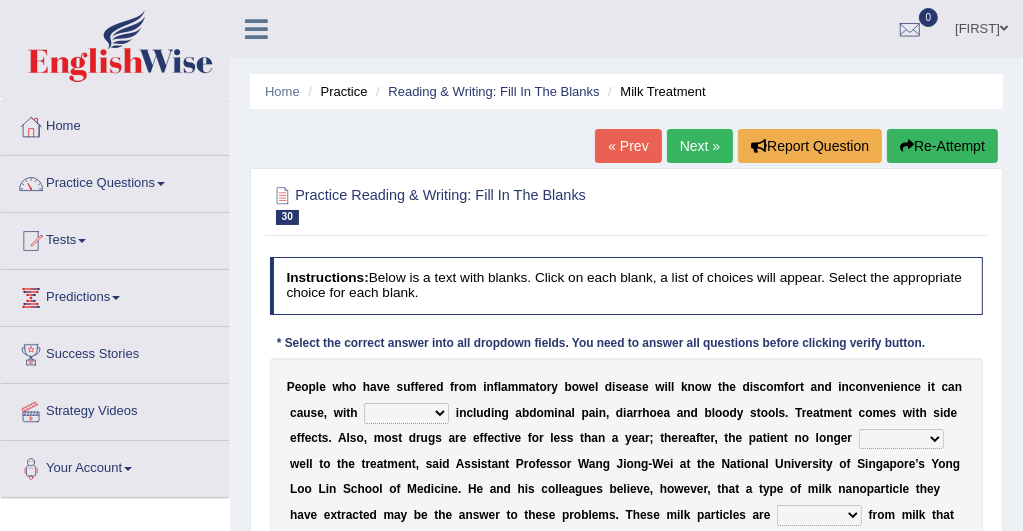 click on "symptoms sources causes benefits" at bounding box center [406, 413] 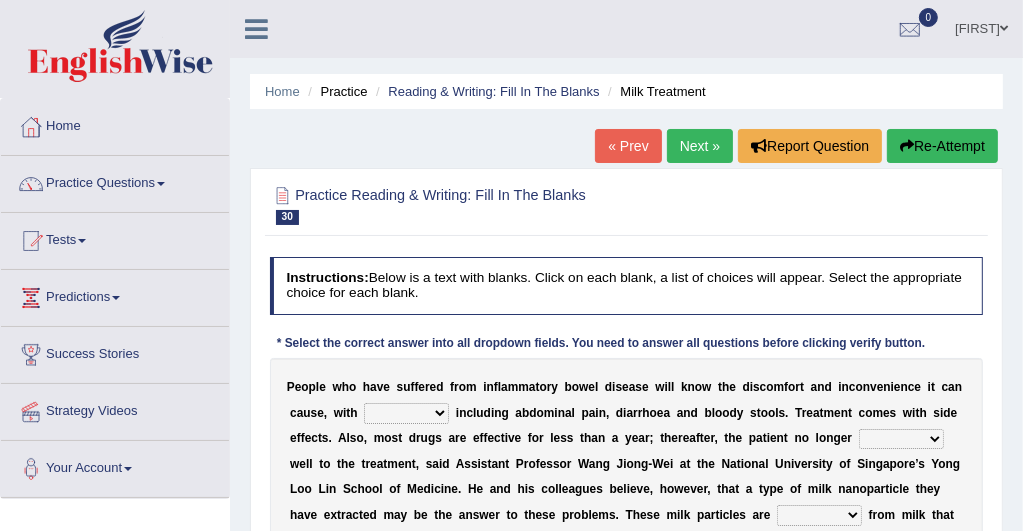 select on "symptoms" 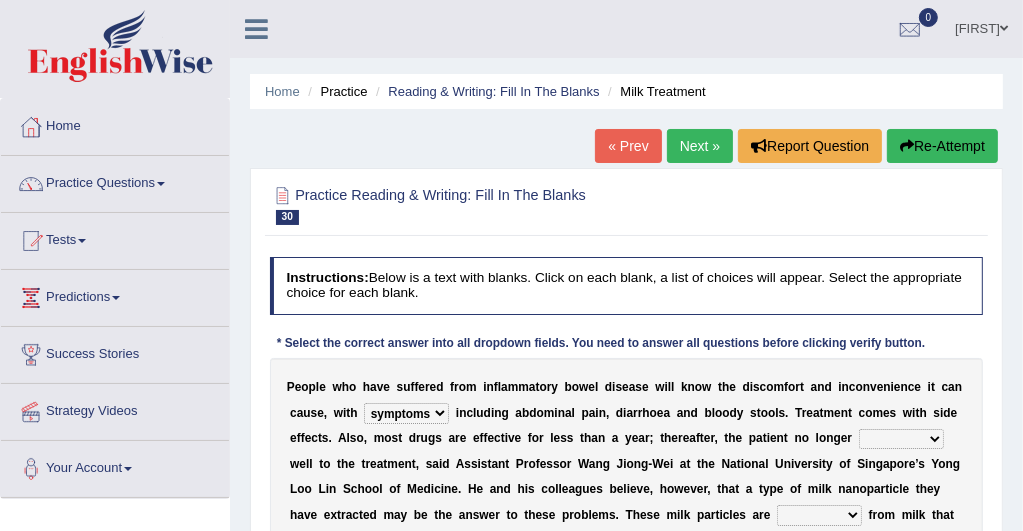 click on "symptoms sources causes benefits" at bounding box center (406, 413) 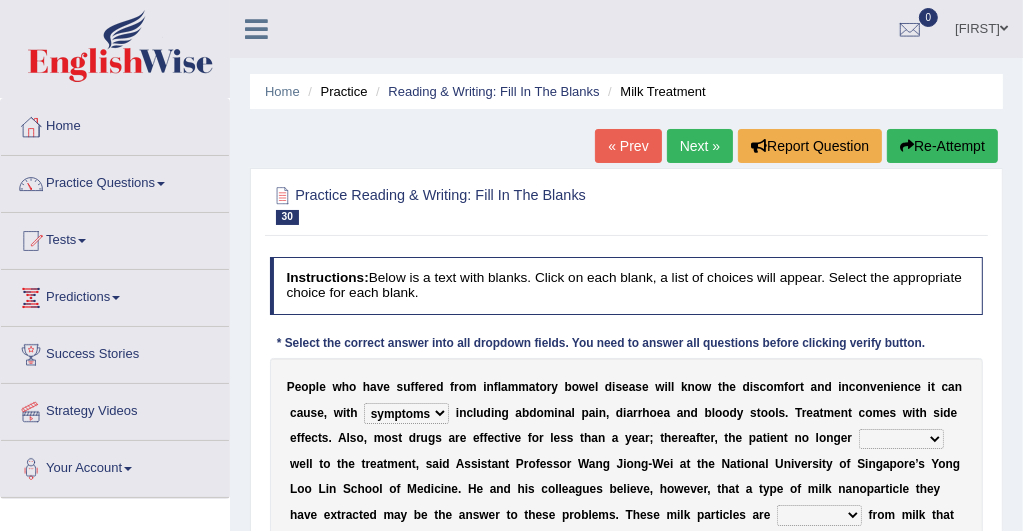click on "returns refers responds refuses" at bounding box center (901, 439) 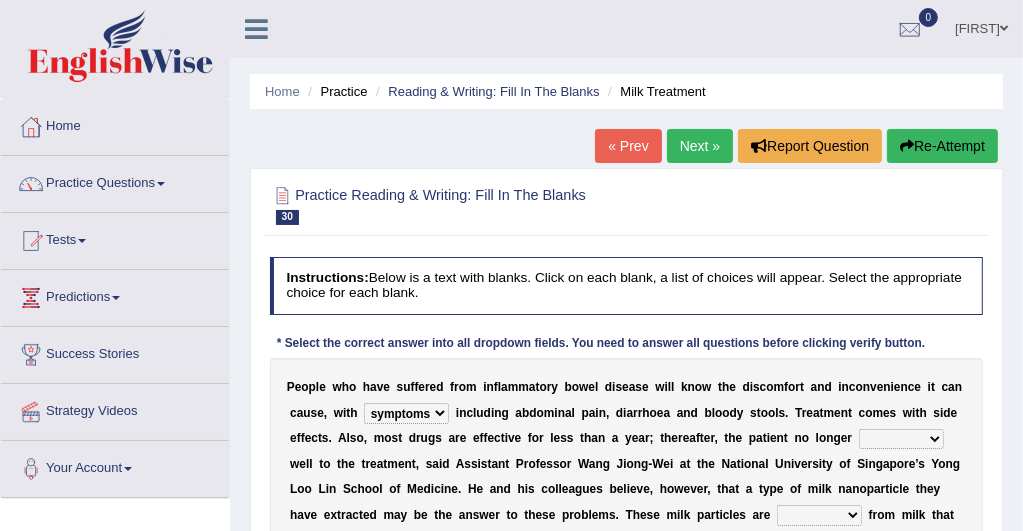 click on "returns refers responds refuses" at bounding box center [901, 439] 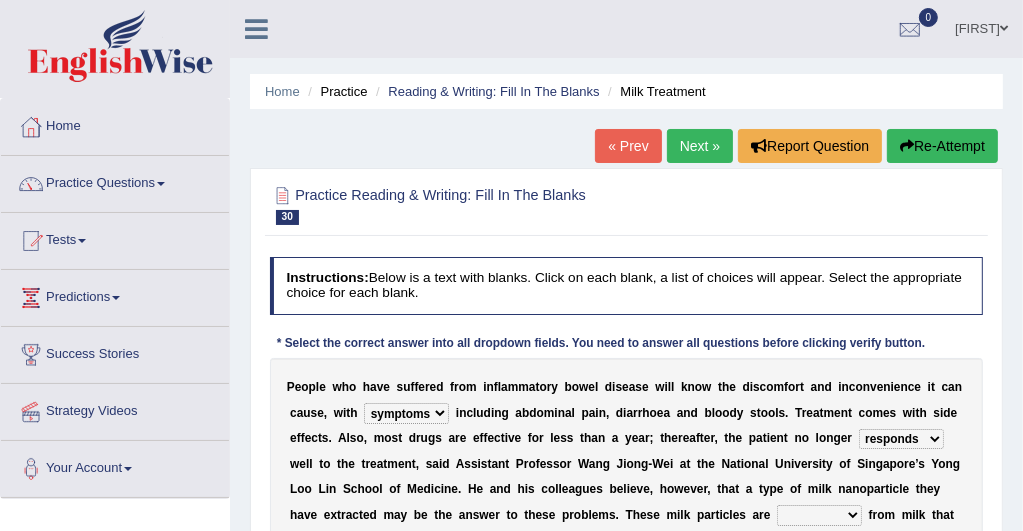click on "returns refers responds refuses" at bounding box center [901, 439] 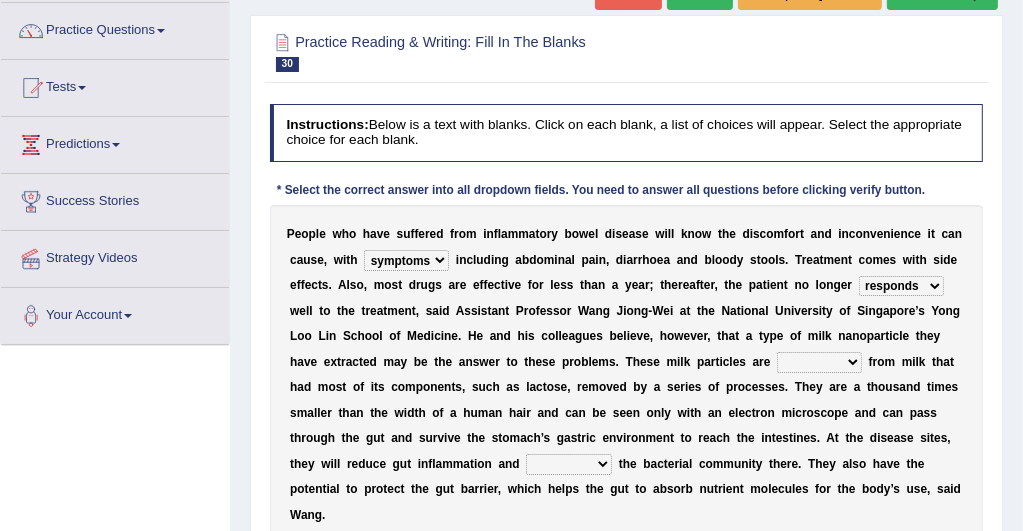 scroll, scrollTop: 160, scrollLeft: 0, axis: vertical 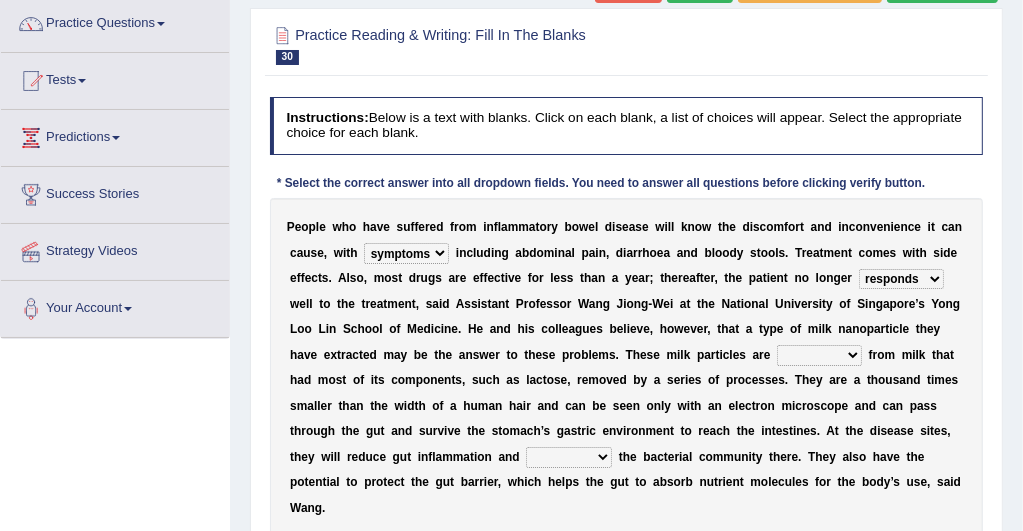 click on "prohibited derived missed prevented" at bounding box center [819, 355] 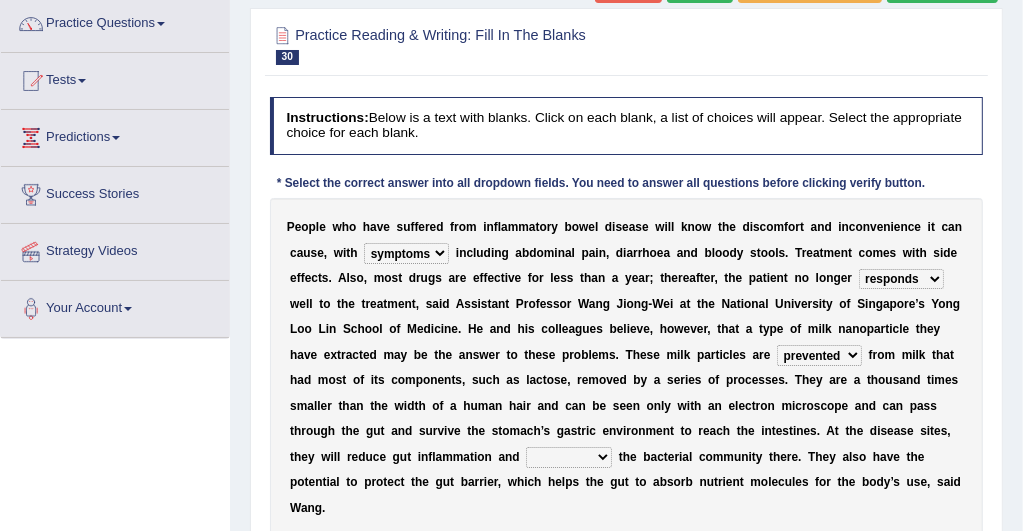 click on "prohibited derived missed prevented" at bounding box center [819, 355] 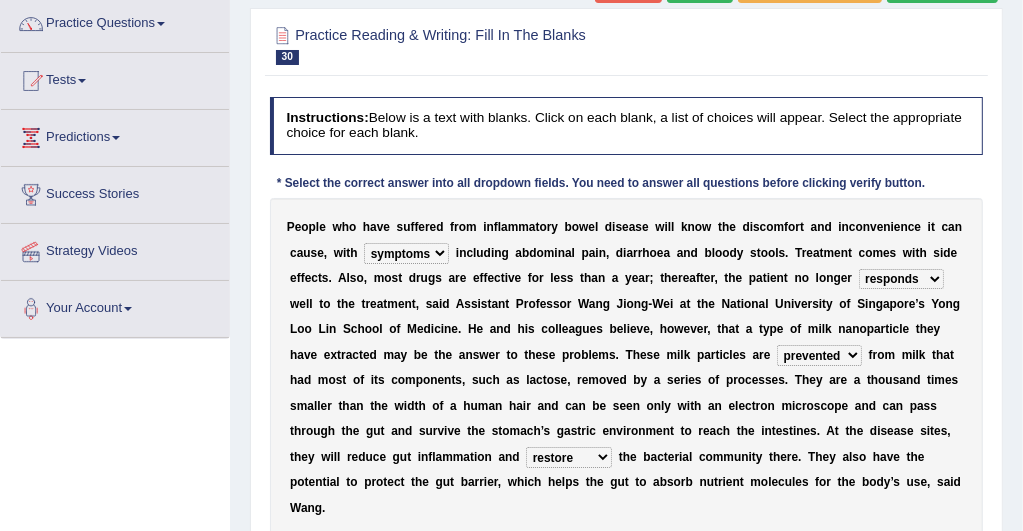 click on "restore erase quarantine disturb" at bounding box center (569, 457) 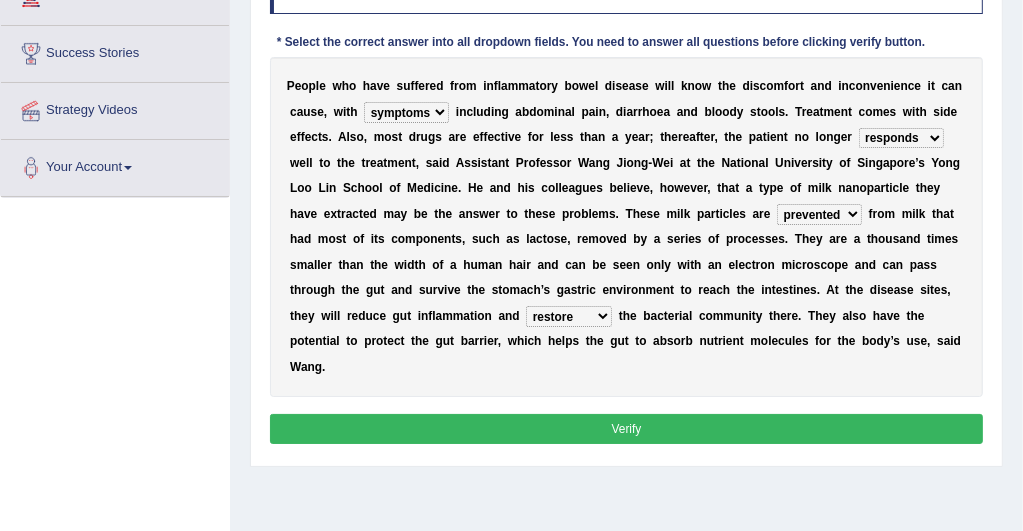 scroll, scrollTop: 320, scrollLeft: 0, axis: vertical 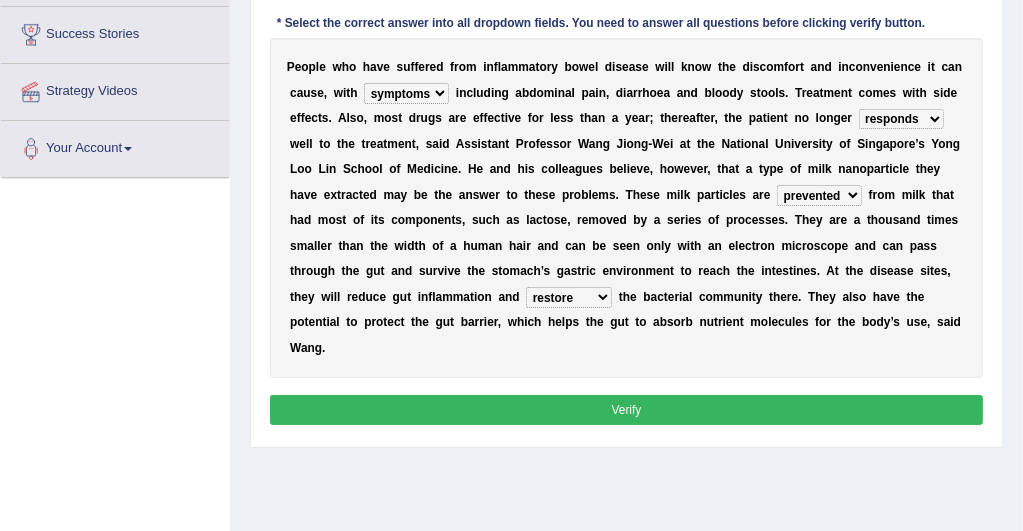 click on "Verify" at bounding box center (627, 409) 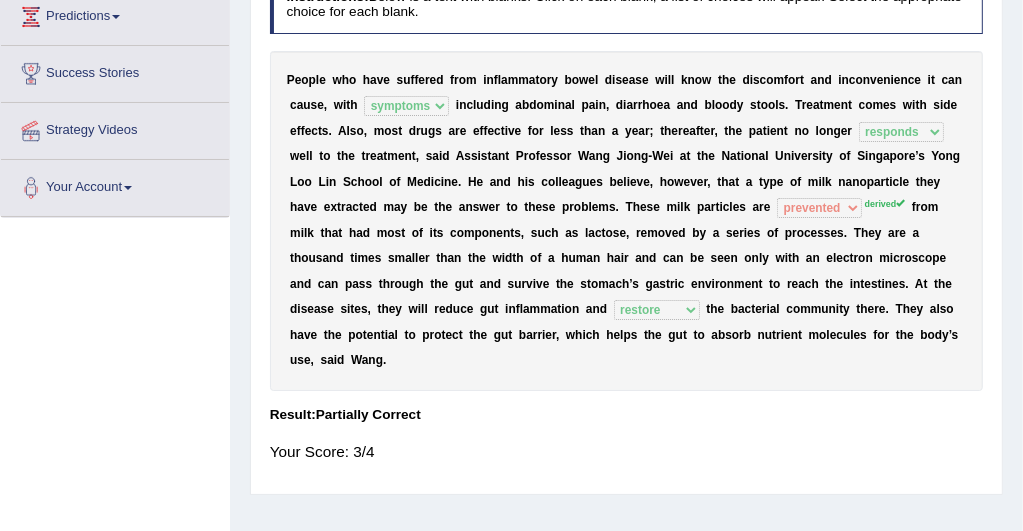 scroll, scrollTop: 240, scrollLeft: 0, axis: vertical 